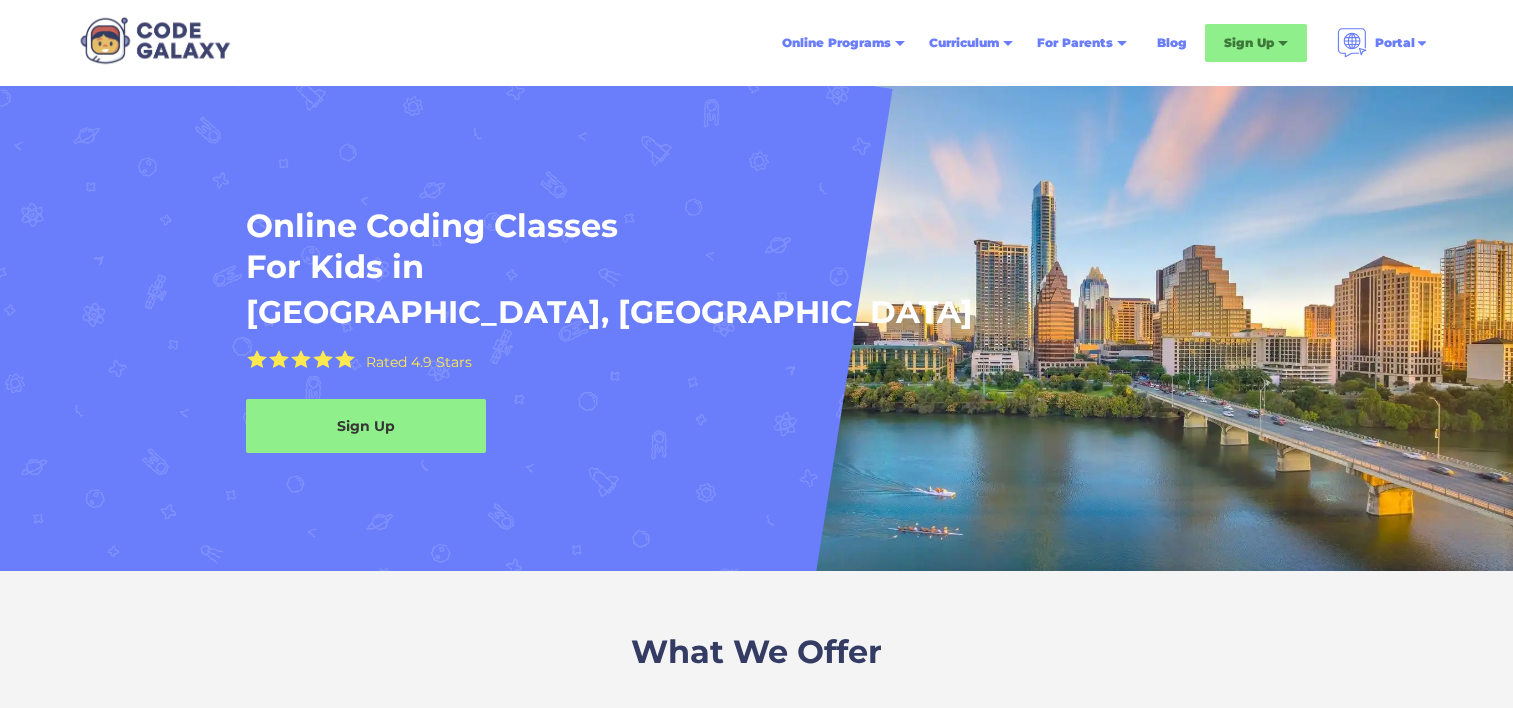 scroll, scrollTop: 0, scrollLeft: 0, axis: both 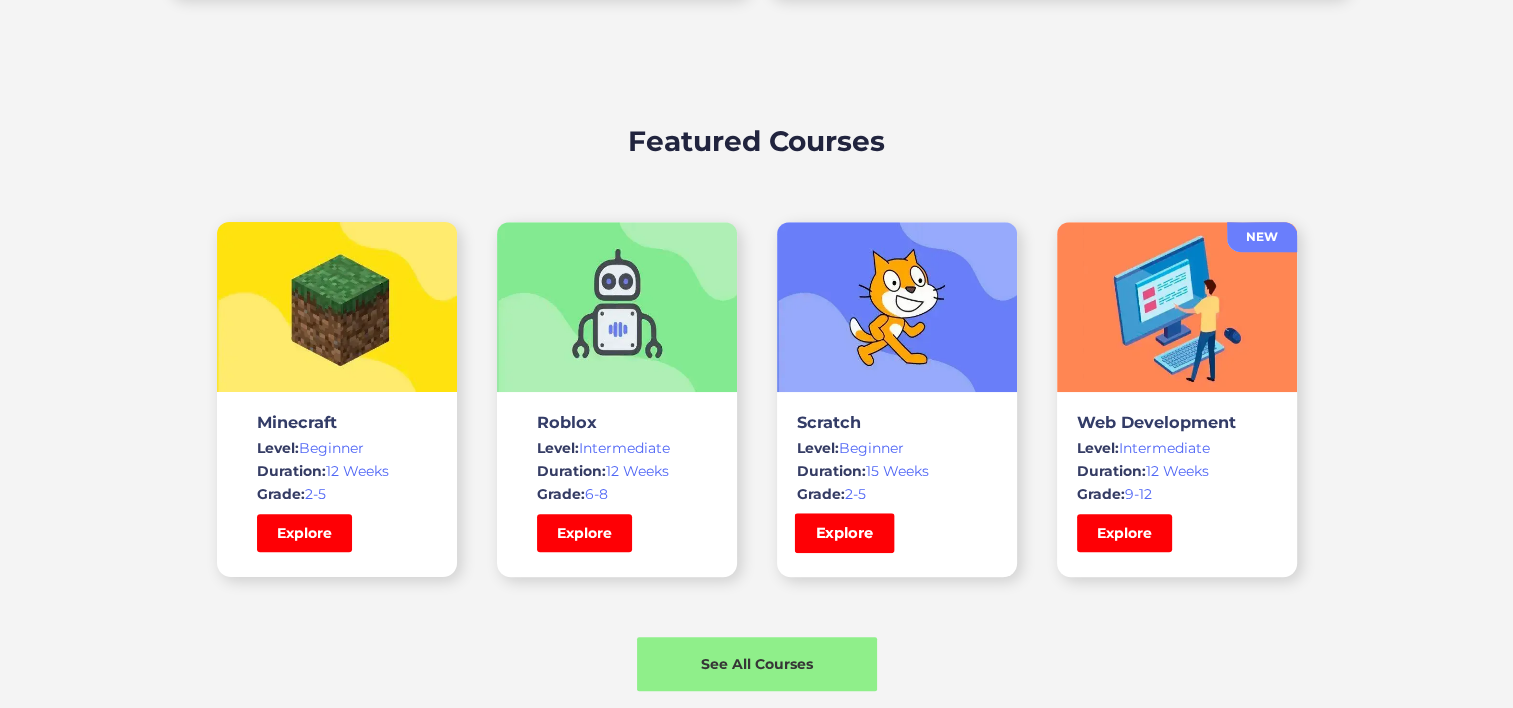 click on "Explore" at bounding box center [844, 533] 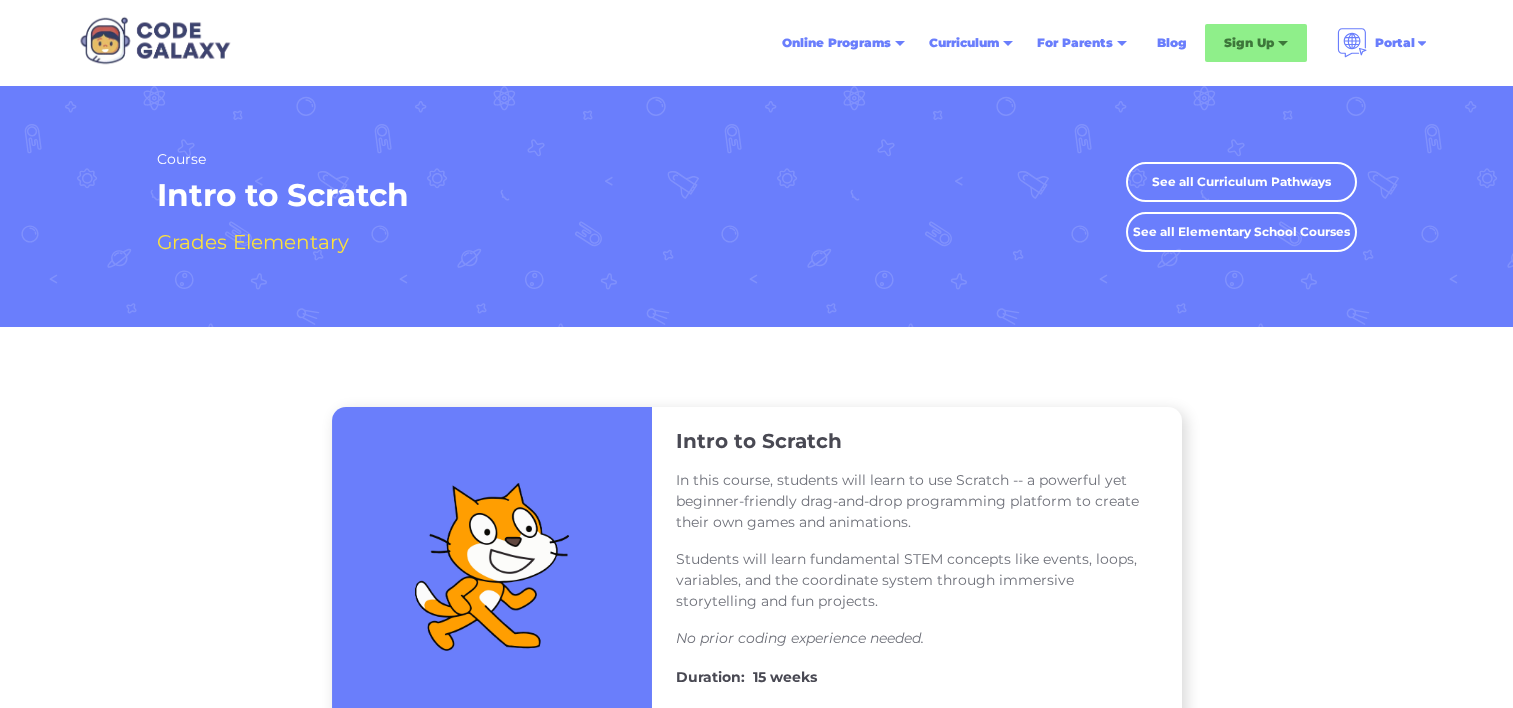 scroll, scrollTop: 0, scrollLeft: 0, axis: both 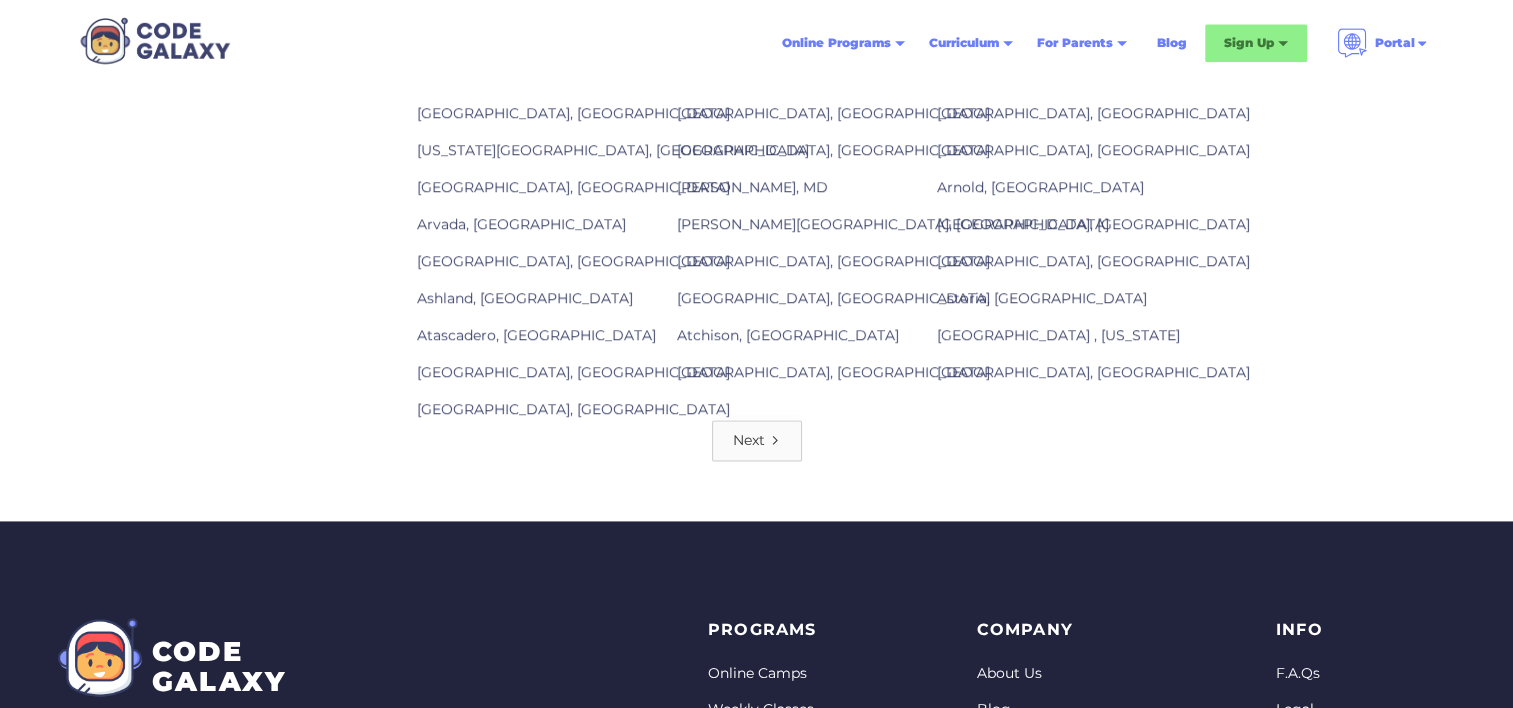 click on "Next" at bounding box center (757, 440) 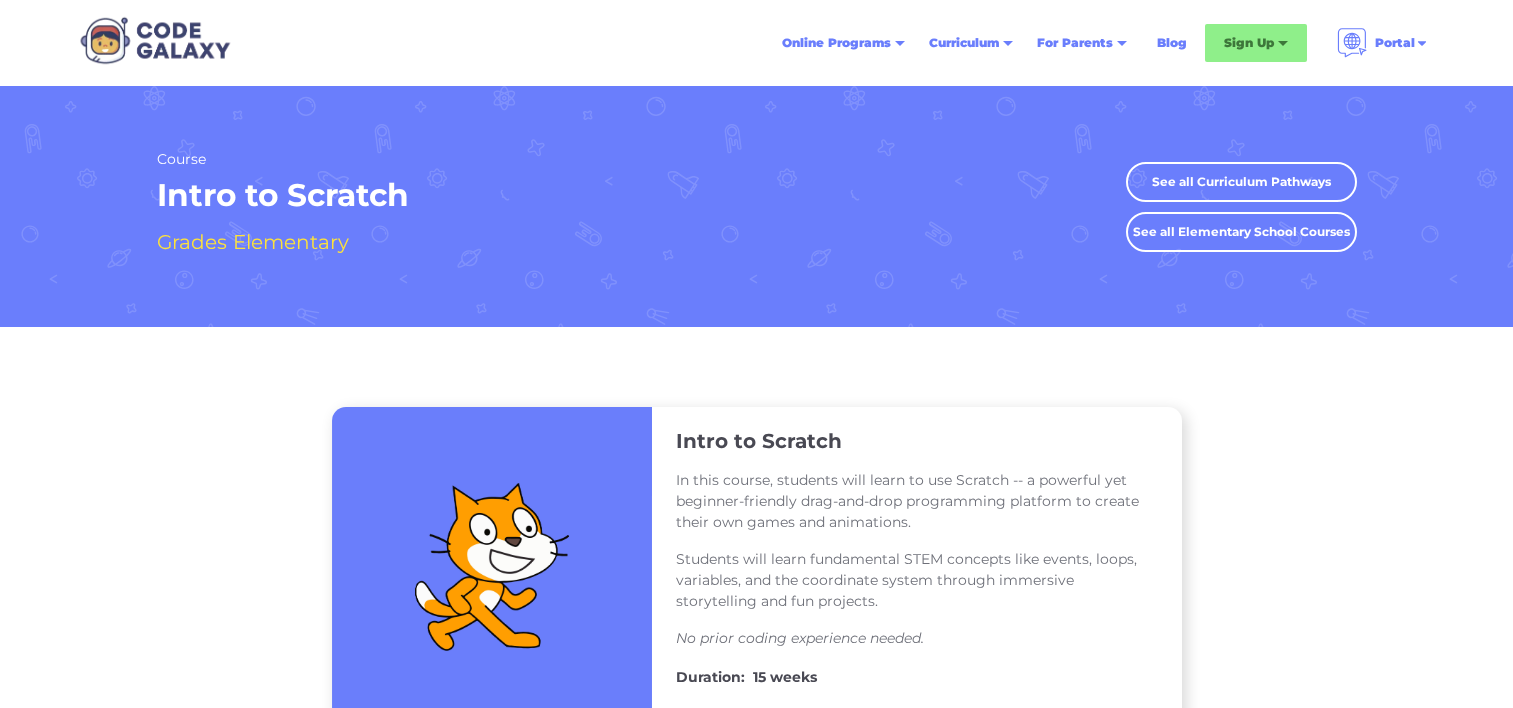 scroll, scrollTop: 0, scrollLeft: 0, axis: both 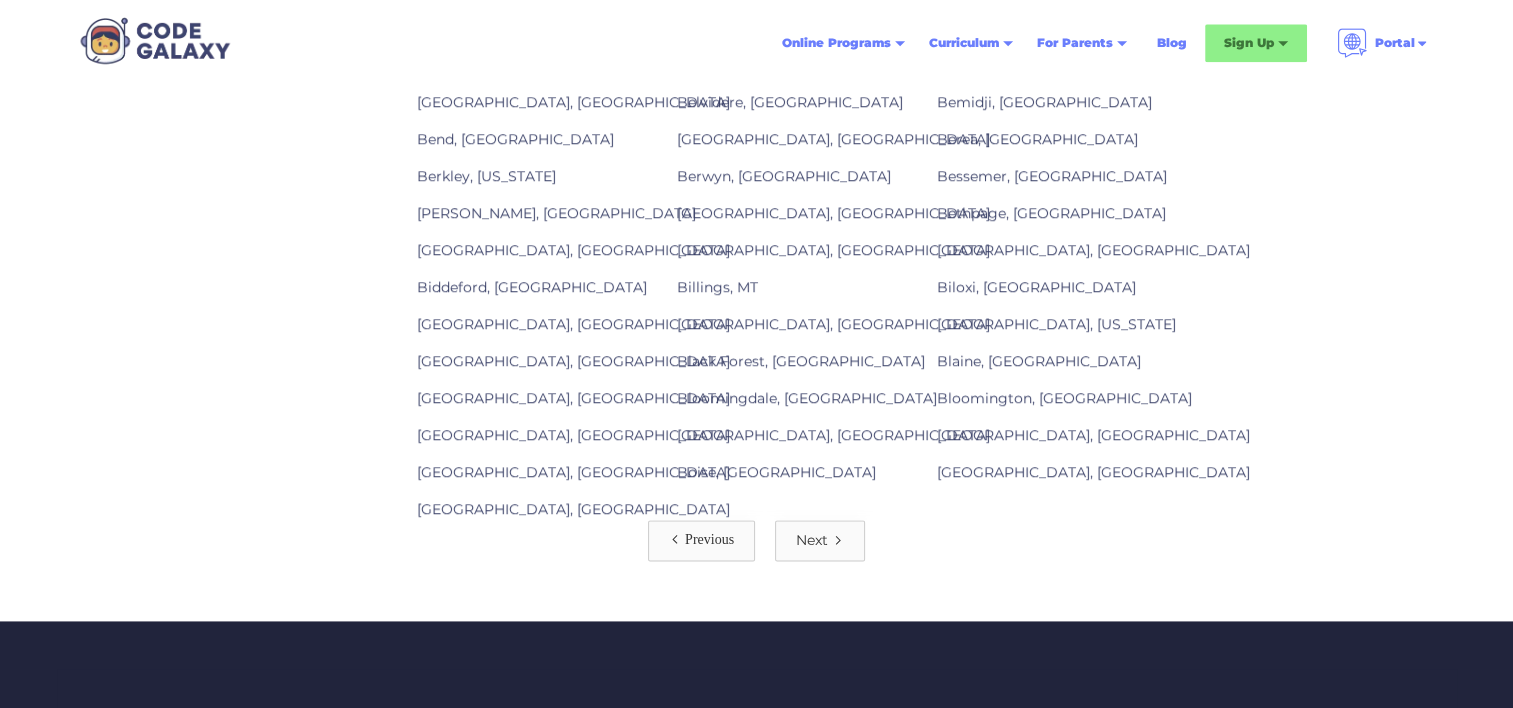 click on "Next" at bounding box center [812, 540] 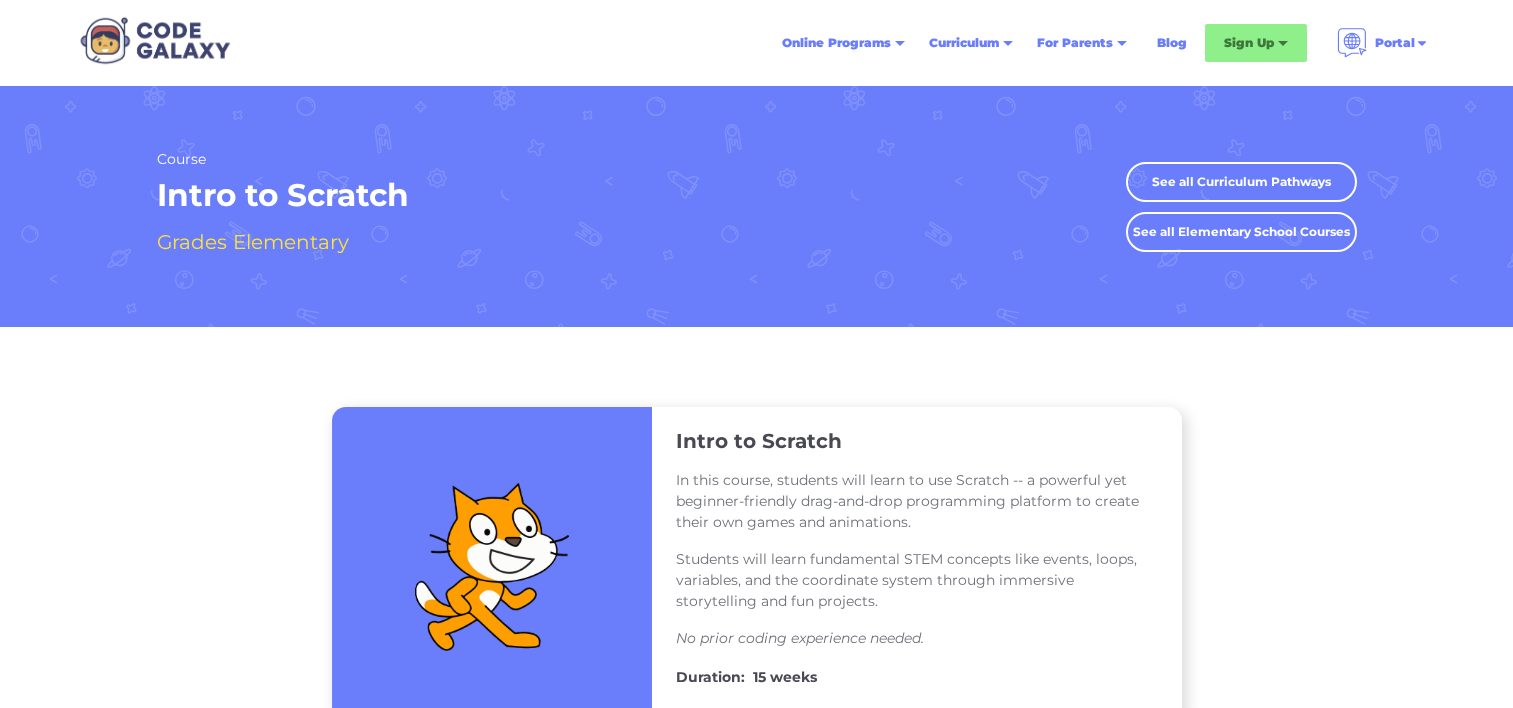 scroll, scrollTop: 0, scrollLeft: 0, axis: both 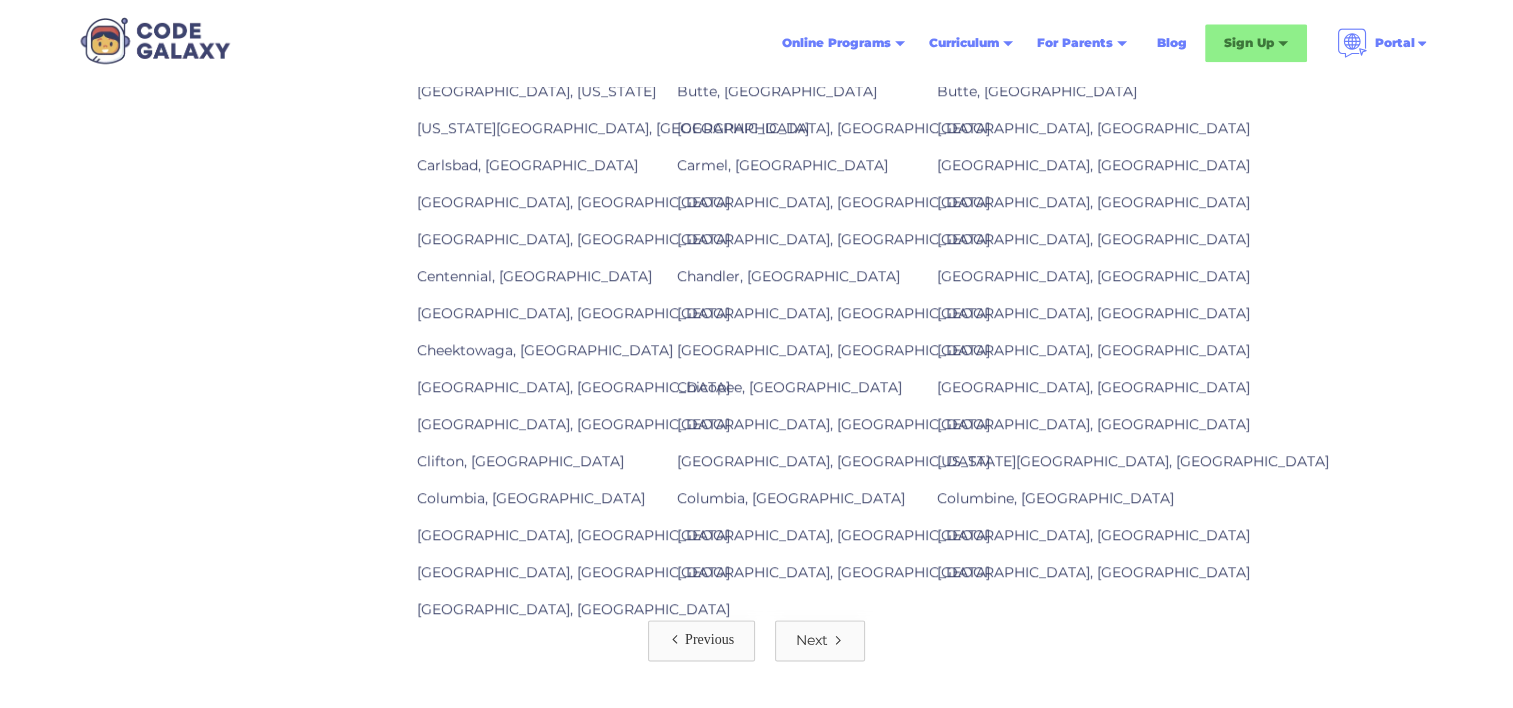 click on "Next" at bounding box center [820, 640] 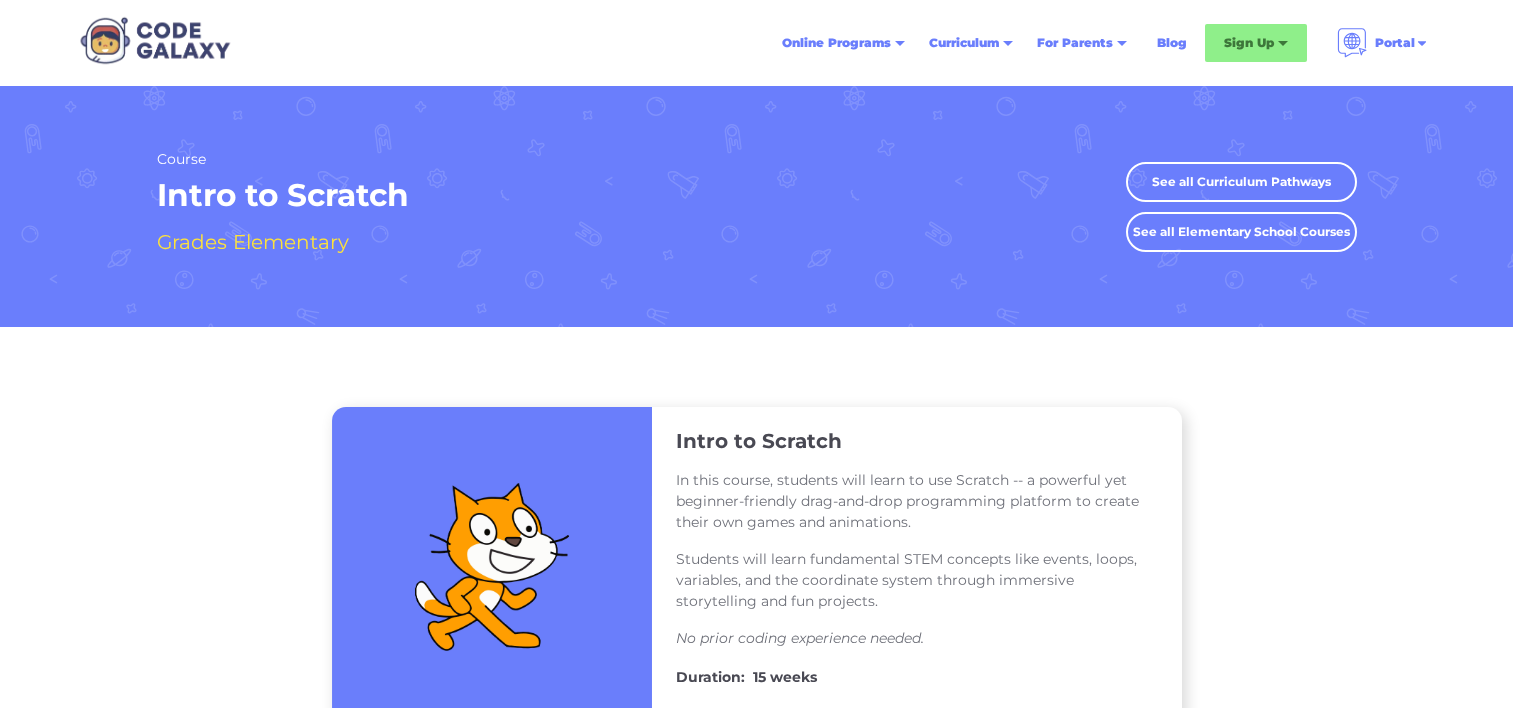 scroll, scrollTop: 0, scrollLeft: 0, axis: both 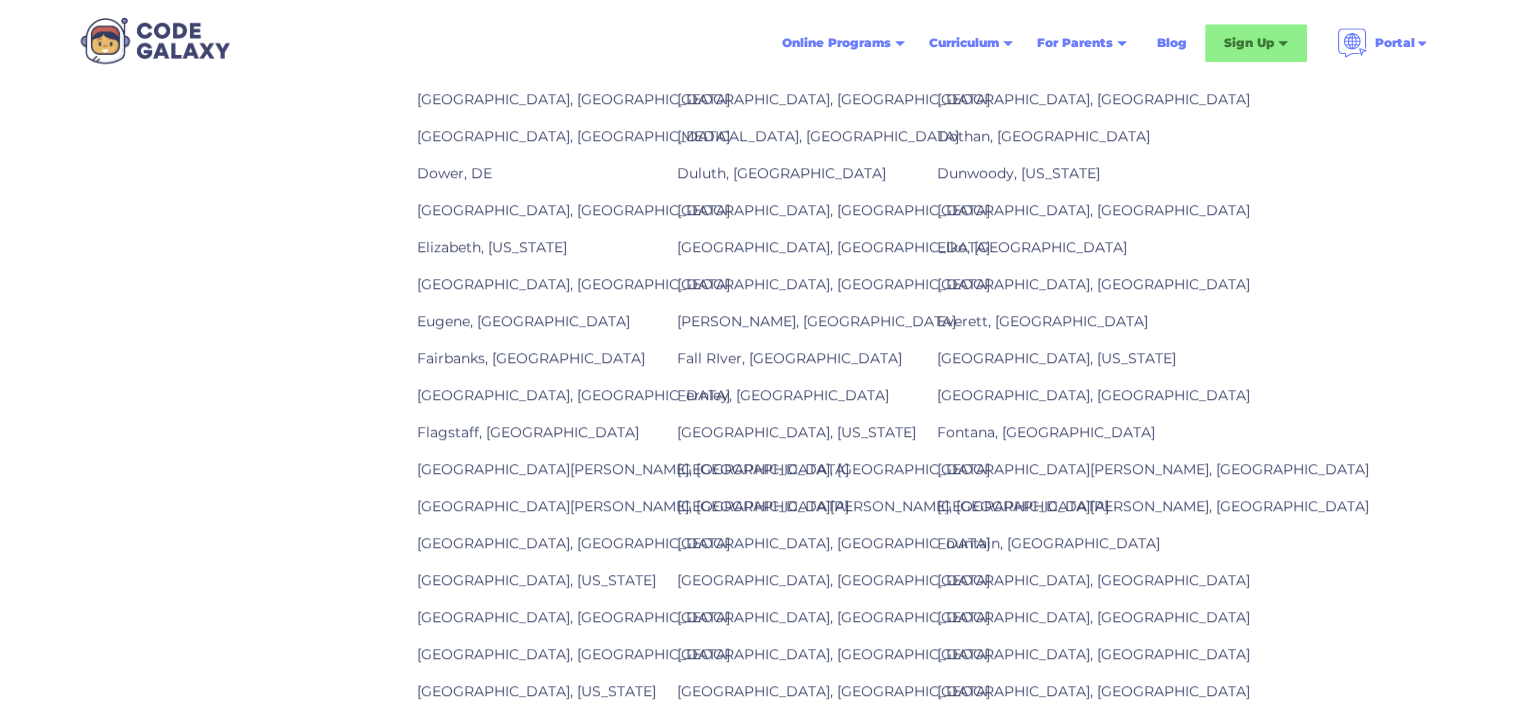 click on "Denton, TX" at bounding box center (573, 99) 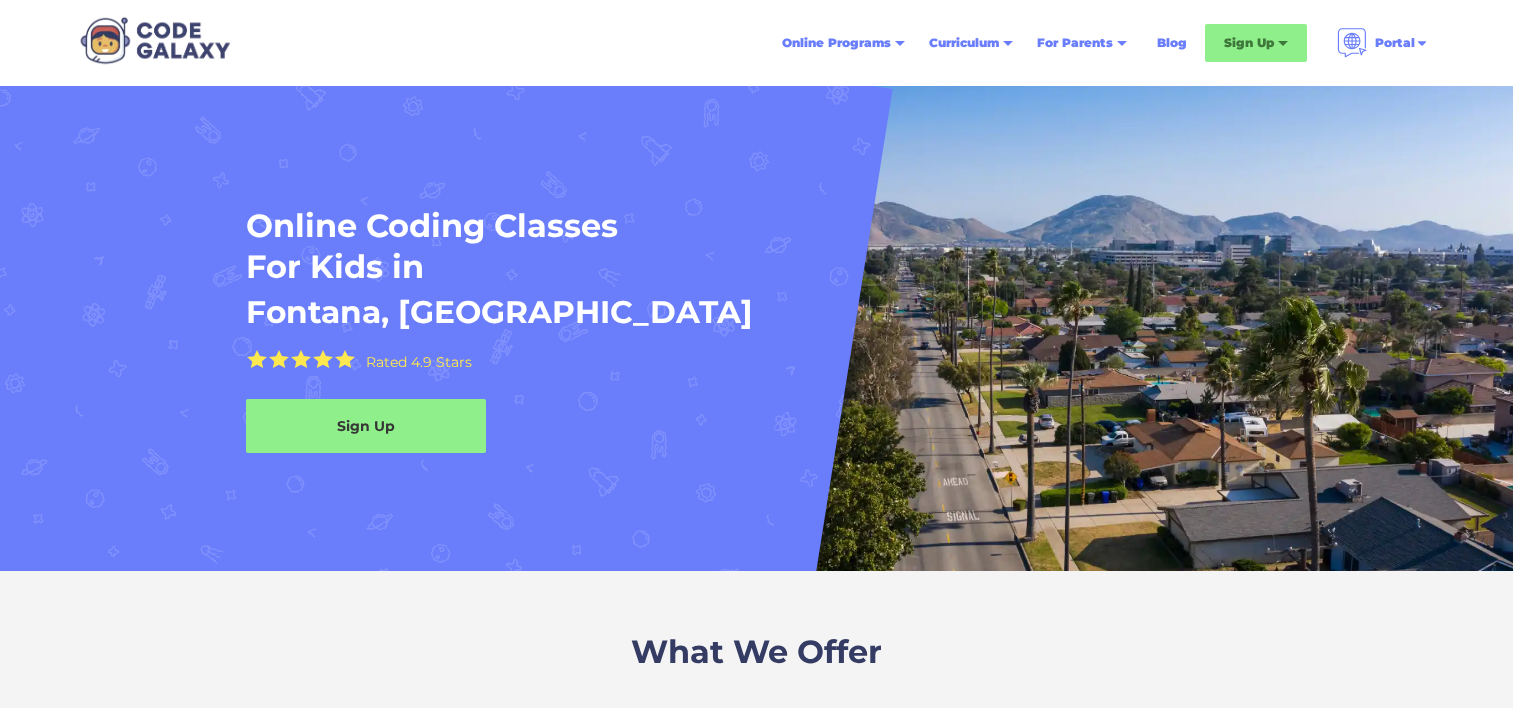scroll, scrollTop: 0, scrollLeft: 0, axis: both 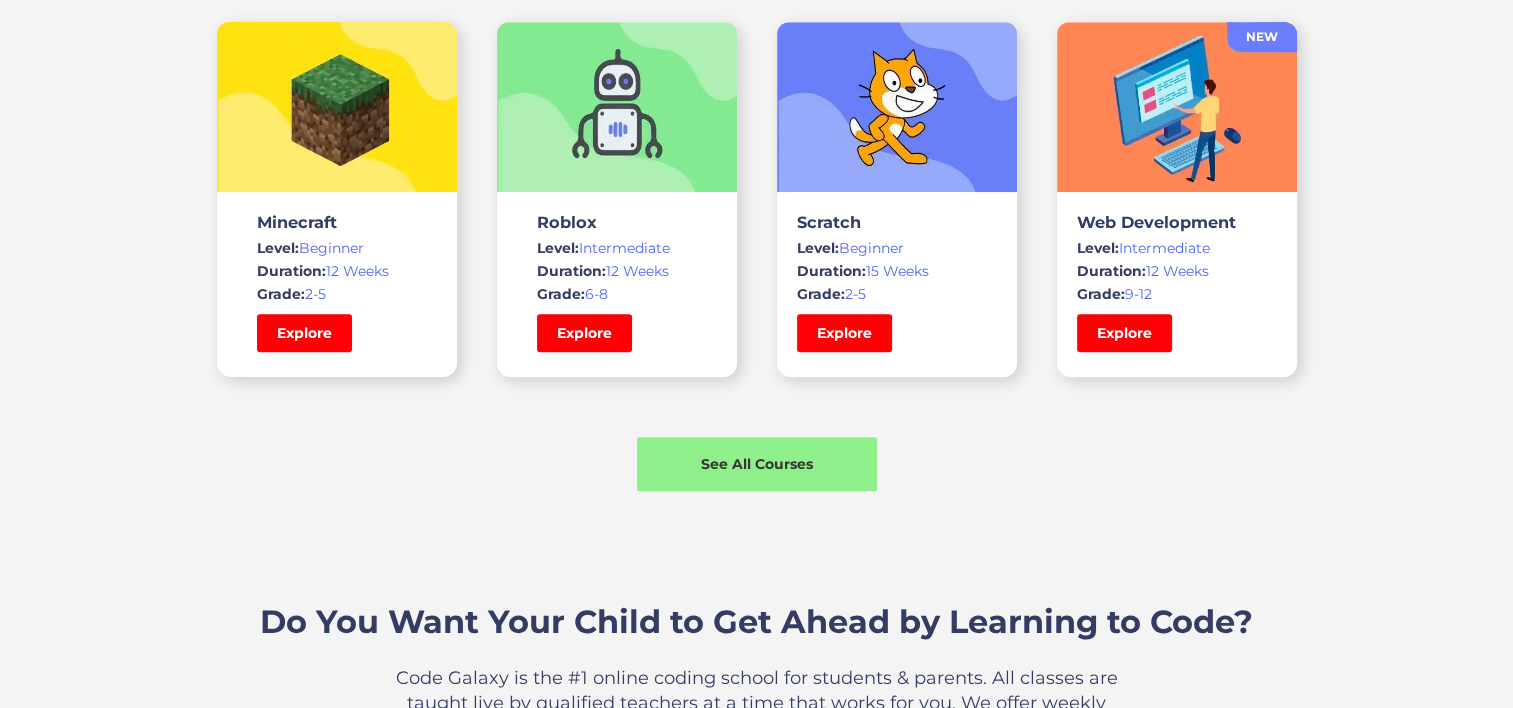 click at bounding box center [897, 107] 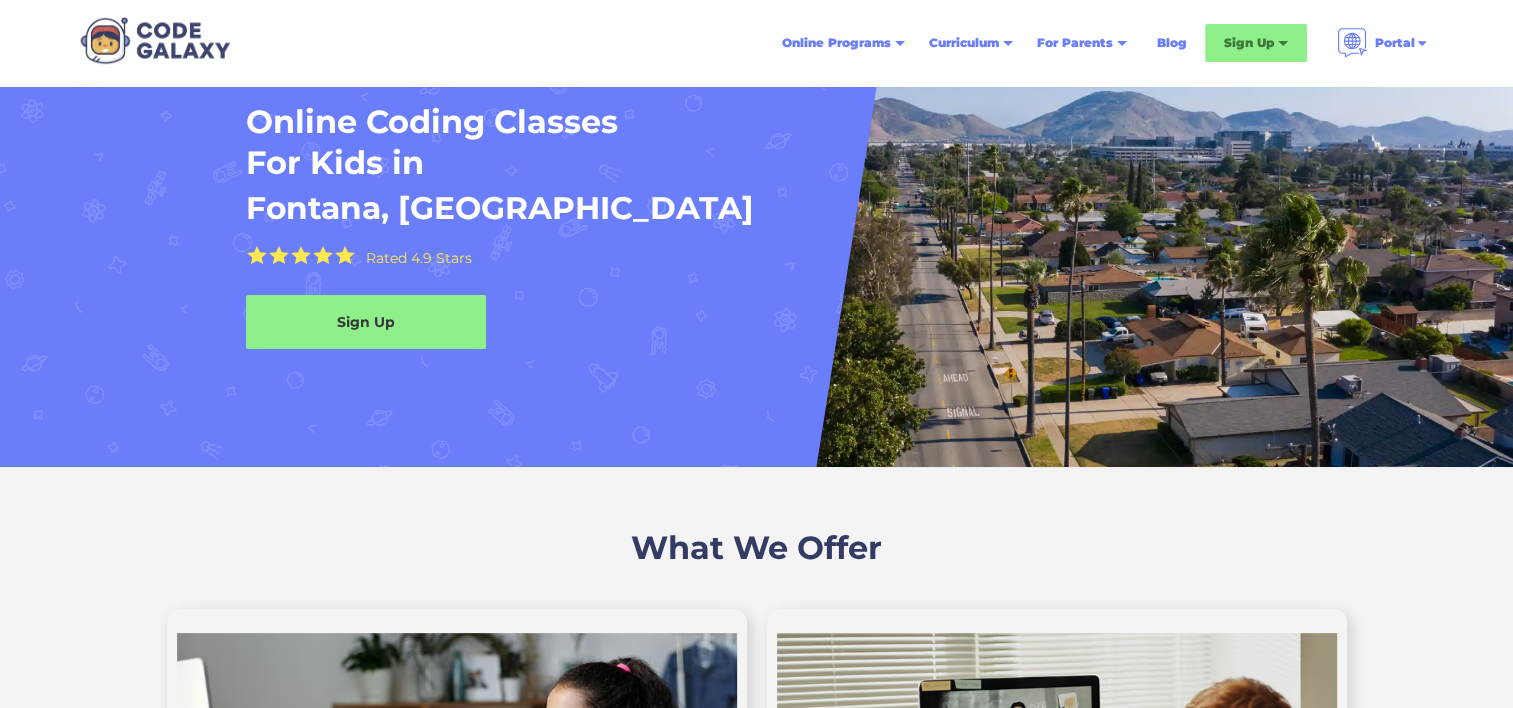 scroll, scrollTop: 100, scrollLeft: 0, axis: vertical 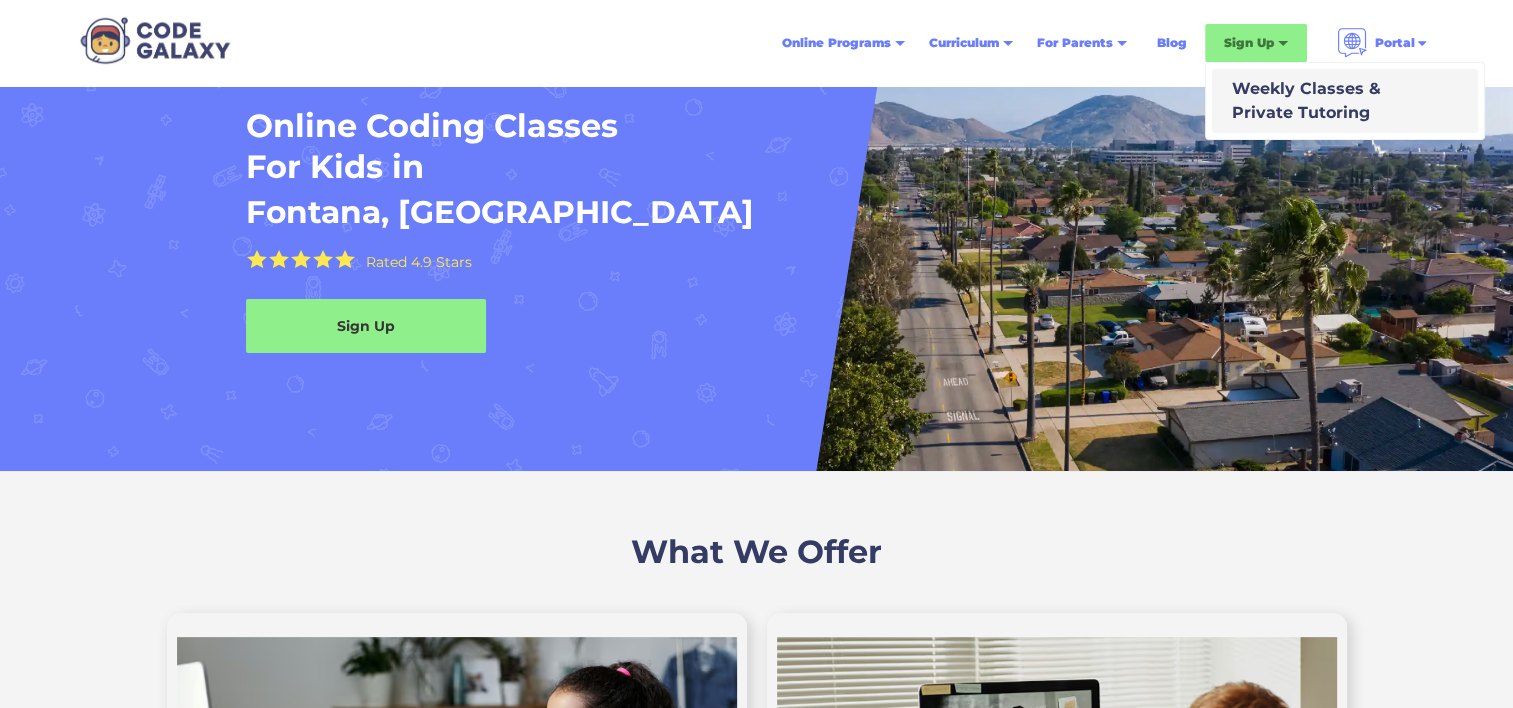click on "Weekly Classes &  Private Tutoring" at bounding box center (1302, 101) 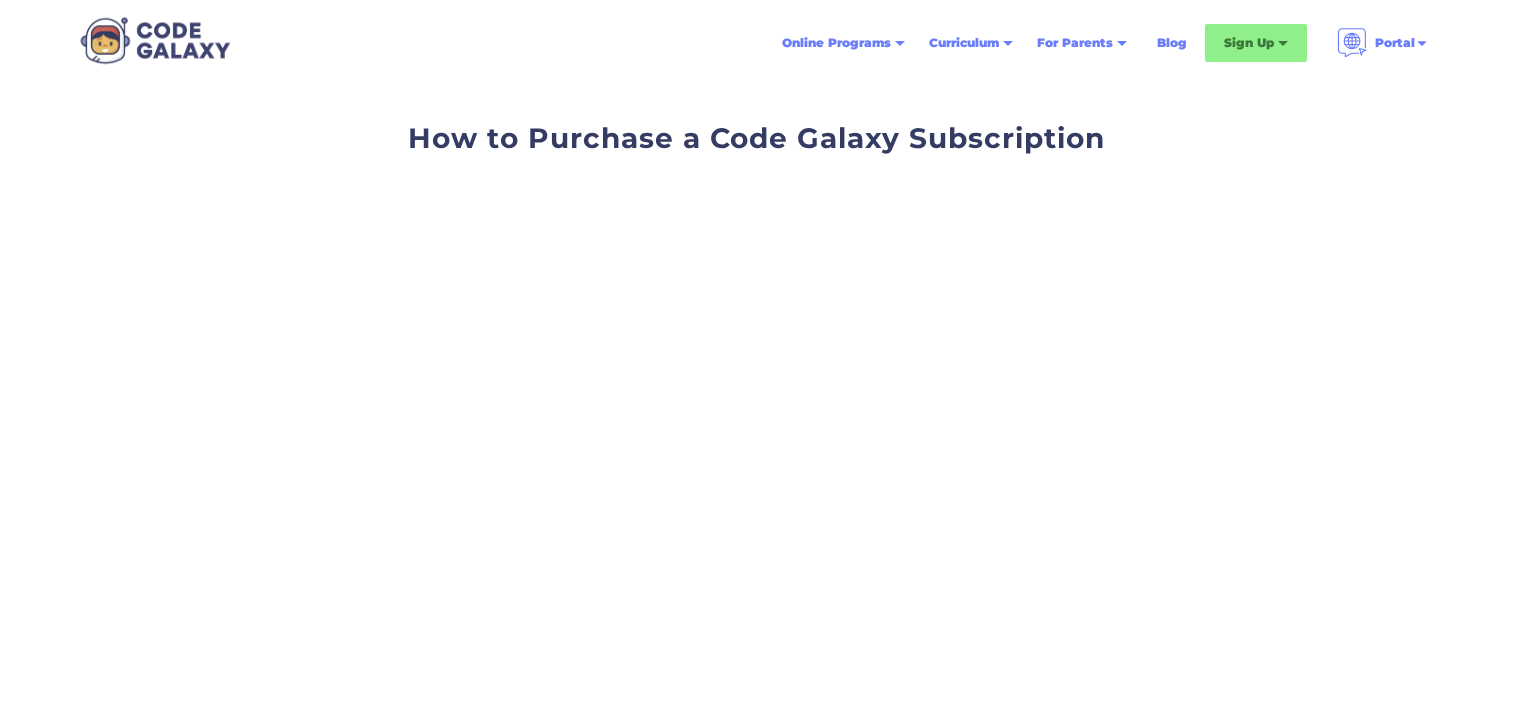 scroll, scrollTop: 0, scrollLeft: 0, axis: both 